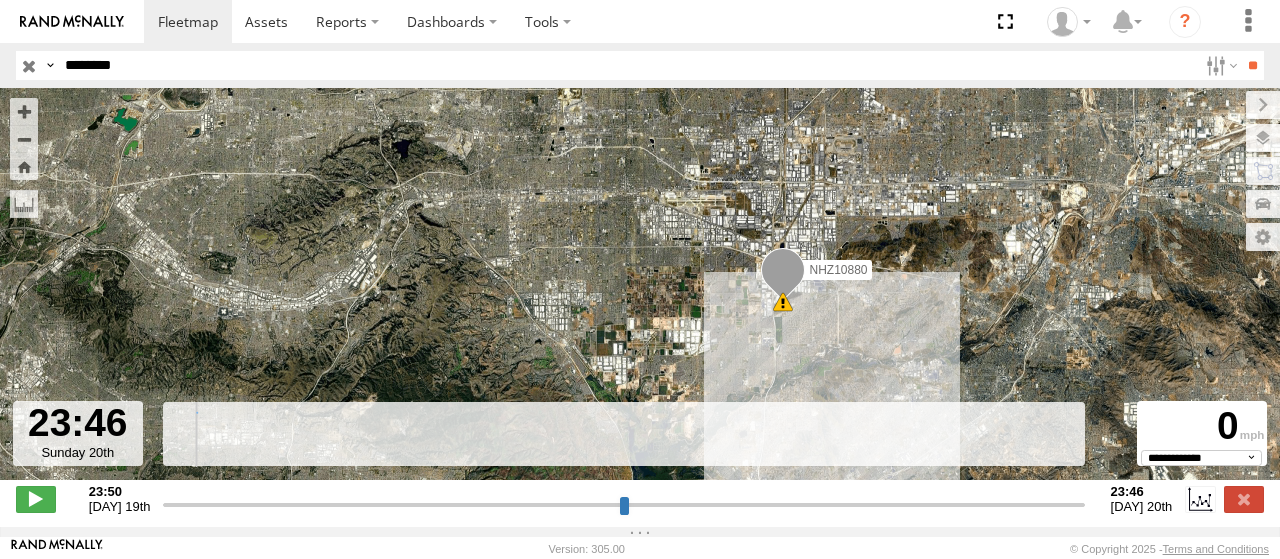 select on "**********" 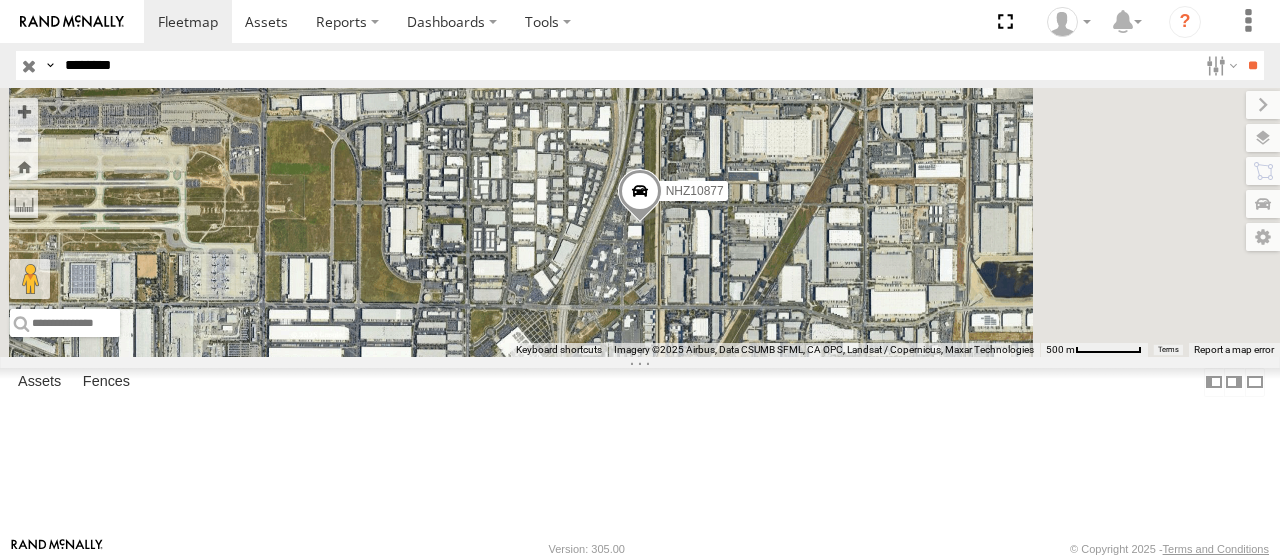click on "Video" at bounding box center [0, 0] 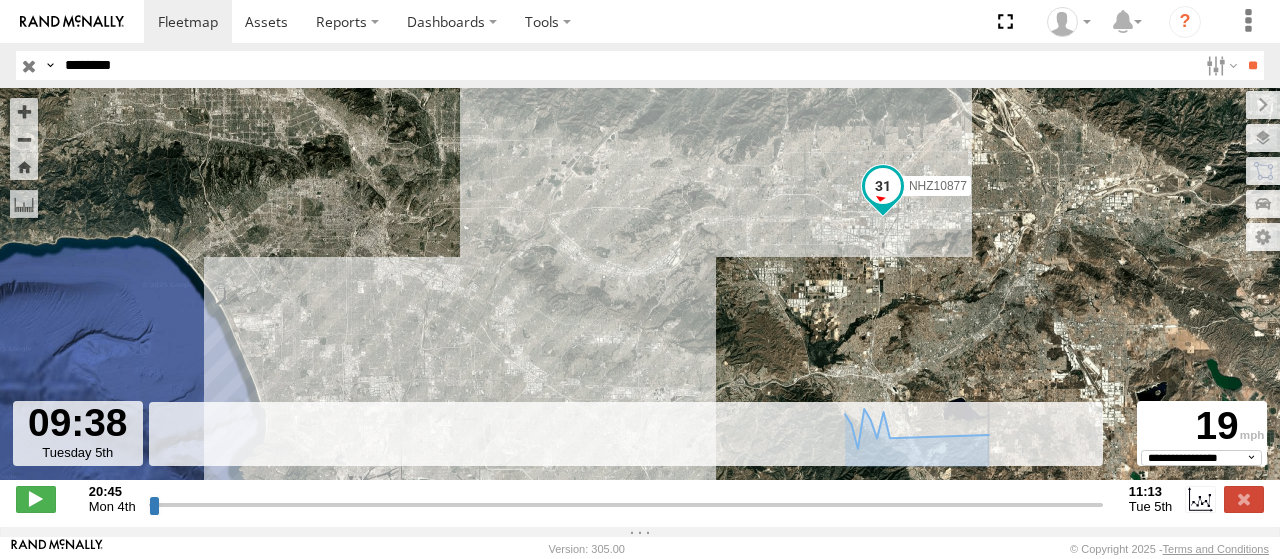 drag, startPoint x: 482, startPoint y: 512, endPoint x: 994, endPoint y: 507, distance: 512.0244 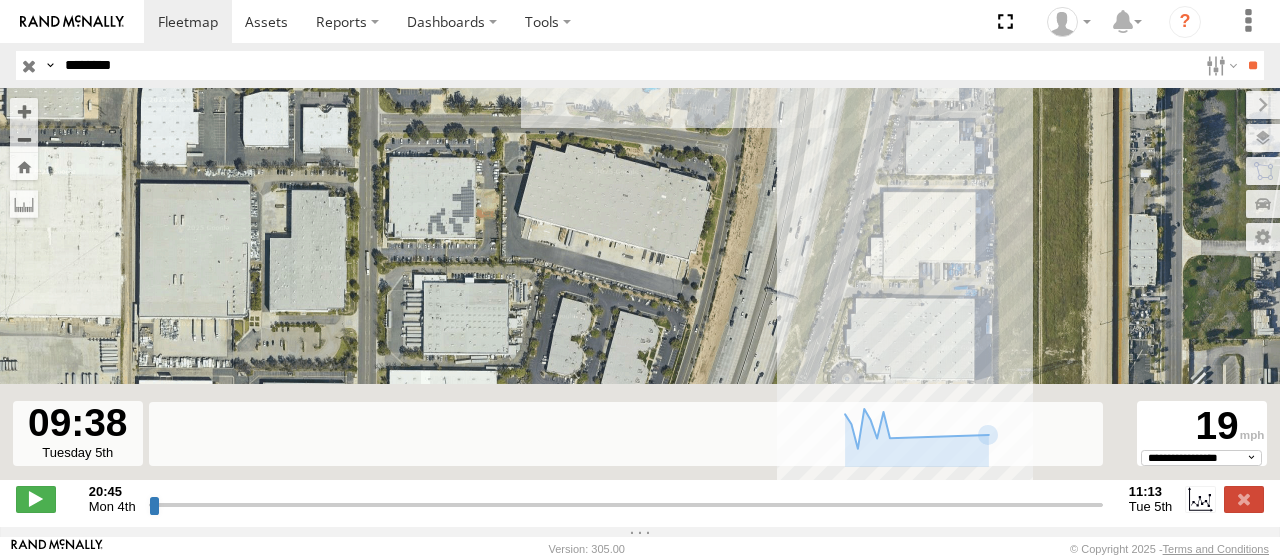 drag, startPoint x: 1089, startPoint y: 268, endPoint x: 1006, endPoint y: 128, distance: 162.75441 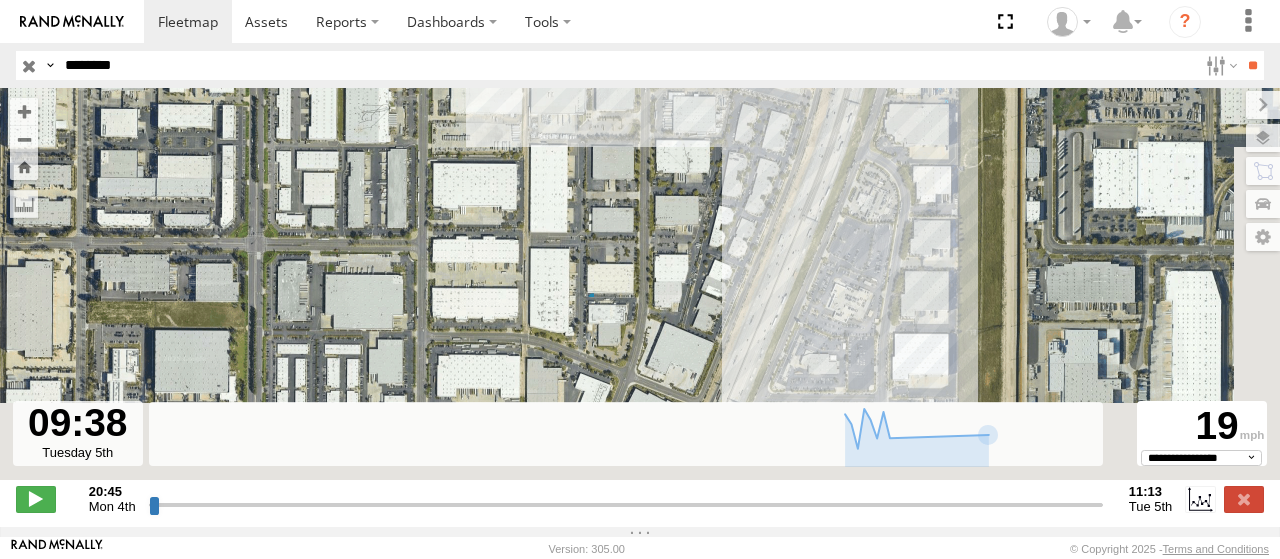 drag, startPoint x: 1058, startPoint y: 293, endPoint x: 1002, endPoint y: 148, distance: 155.4381 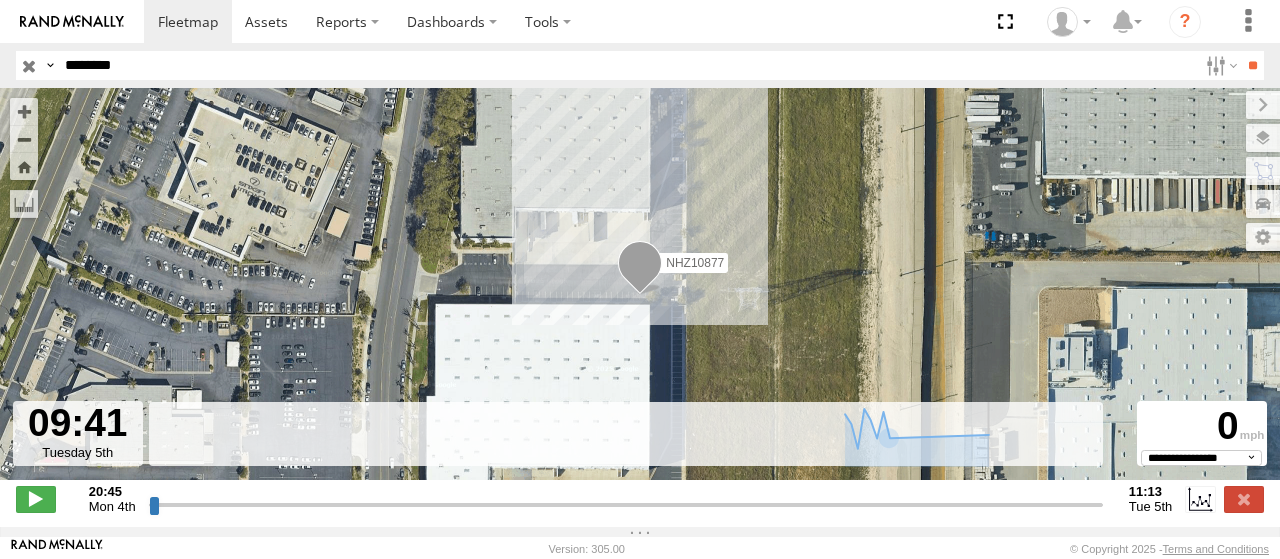 click at bounding box center [626, 504] 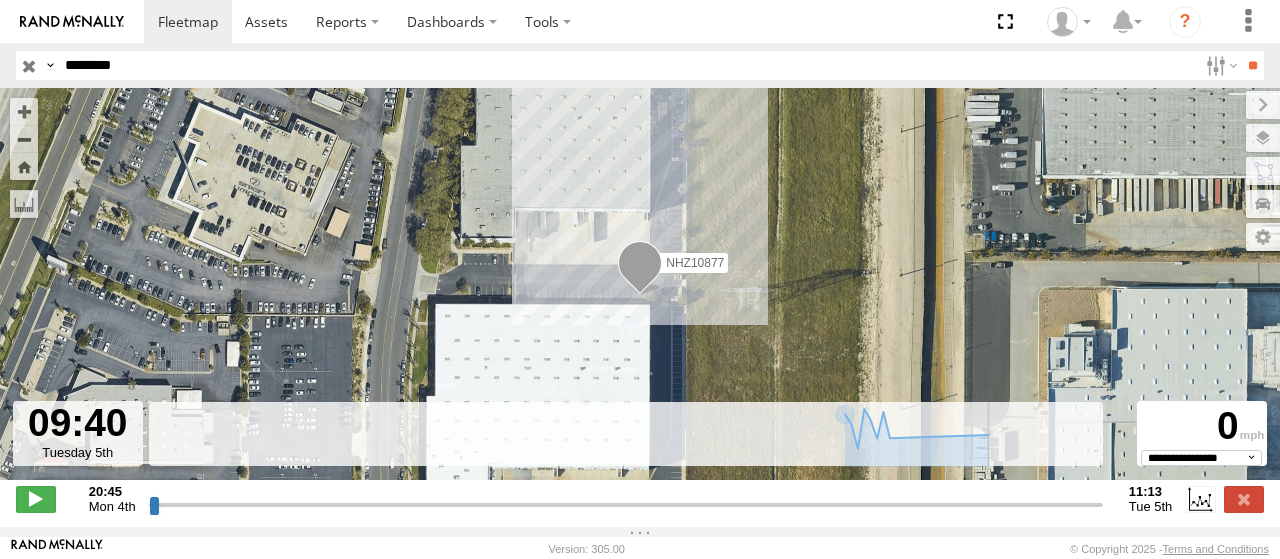 click at bounding box center (626, 504) 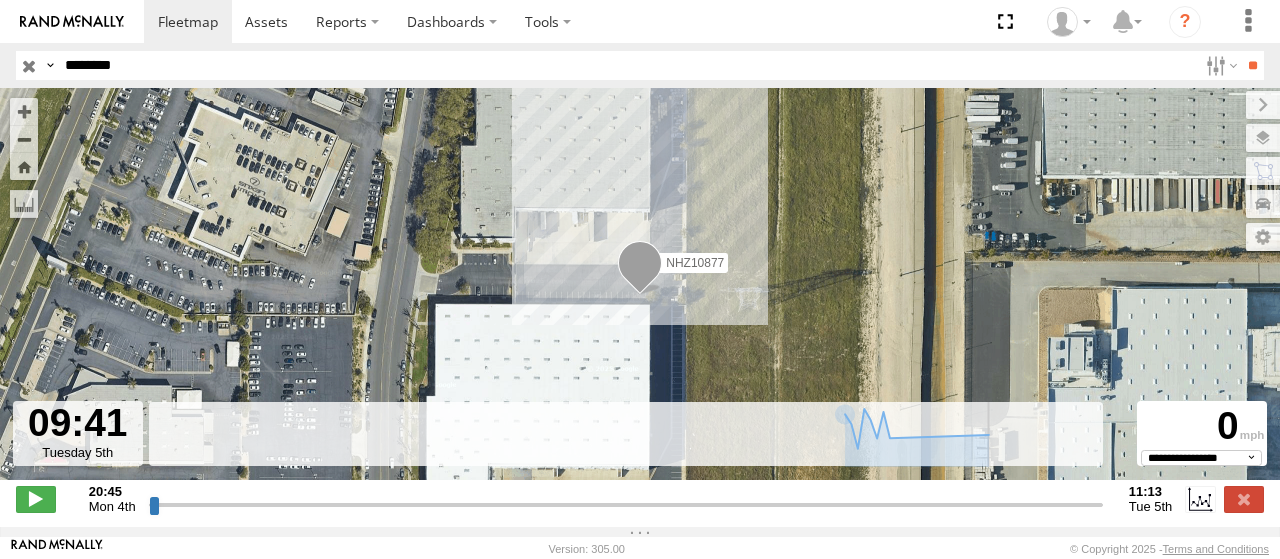 click at bounding box center [626, 504] 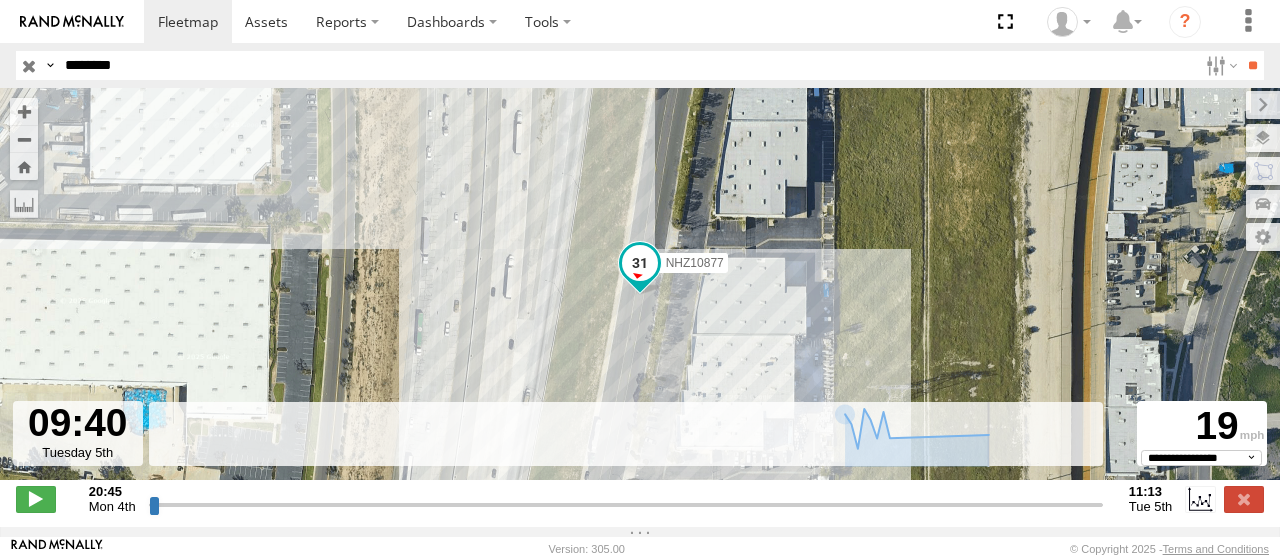 click at bounding box center [626, 504] 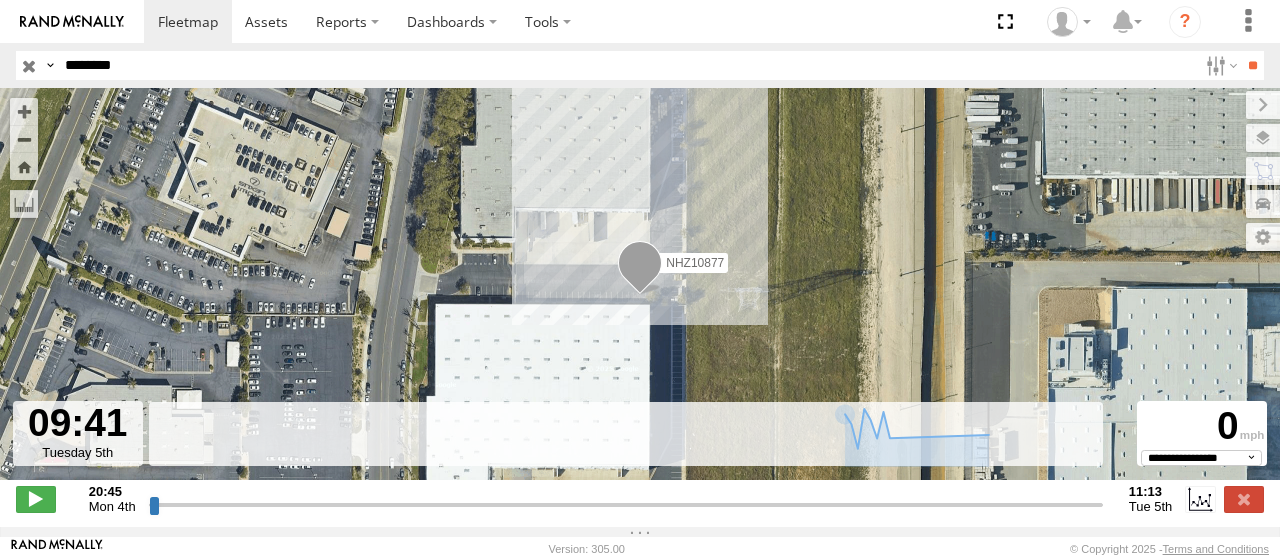 click at bounding box center [626, 504] 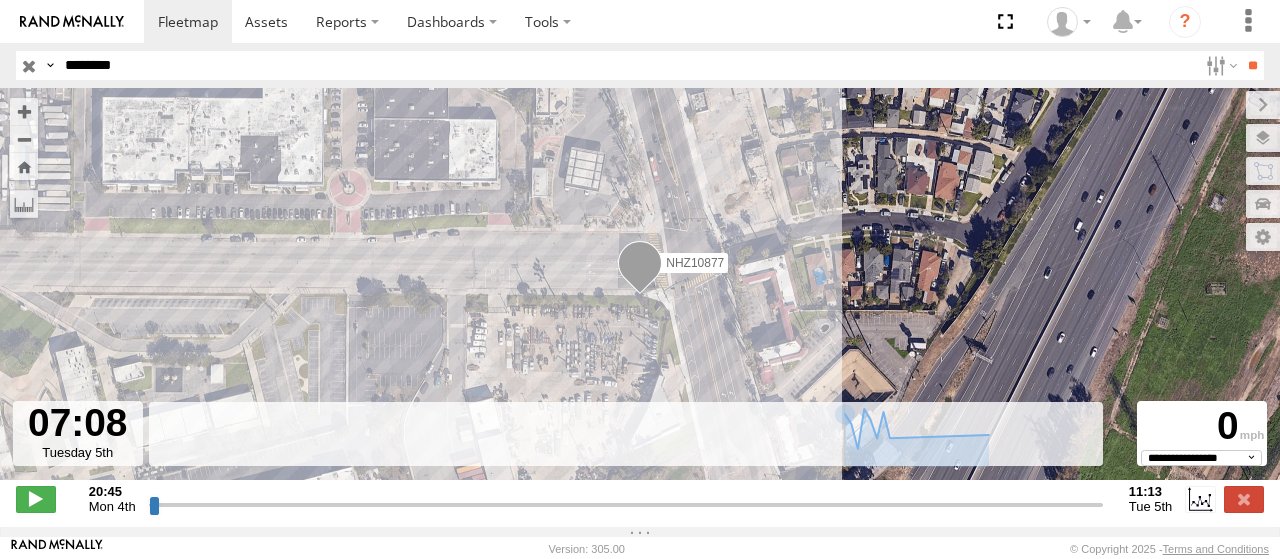 drag, startPoint x: 1002, startPoint y: 515, endPoint x: 830, endPoint y: 502, distance: 172.49059 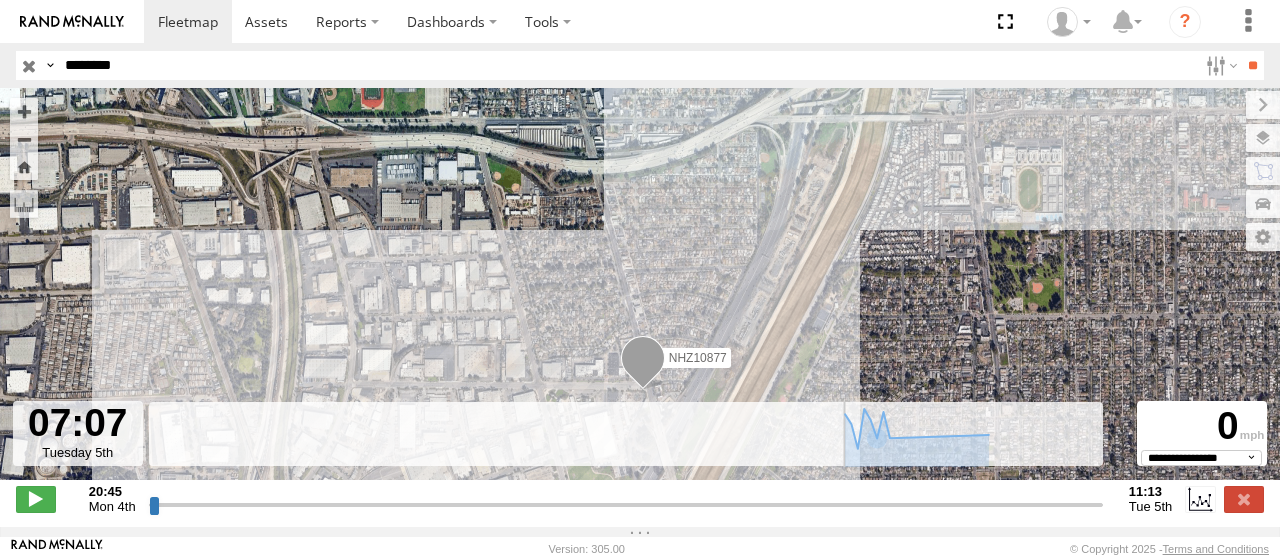 click at bounding box center [626, 504] 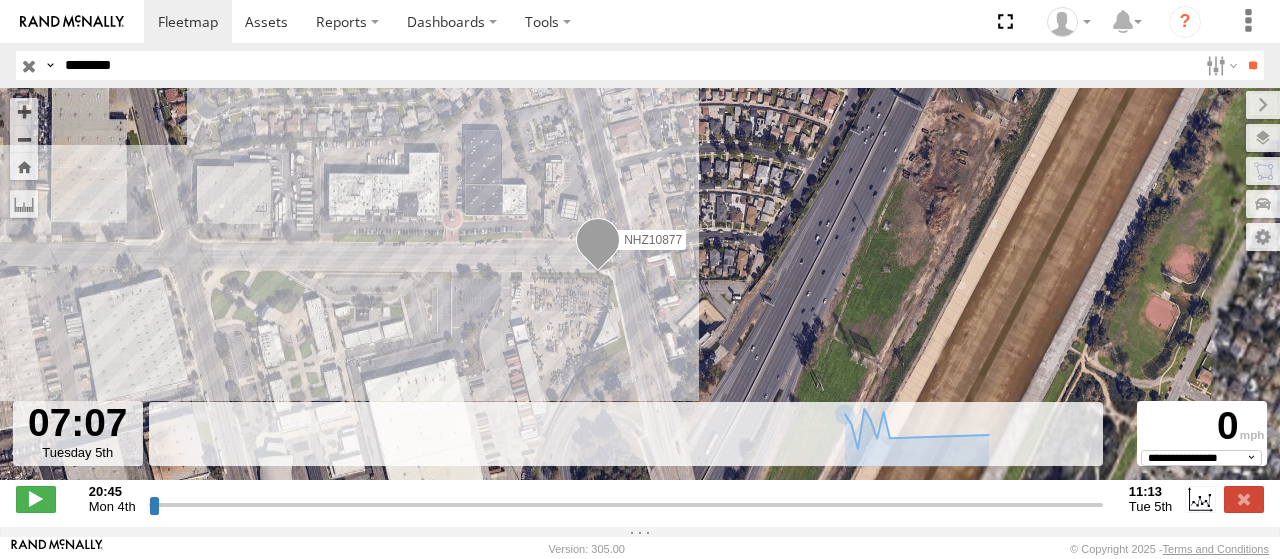 drag, startPoint x: 744, startPoint y: 296, endPoint x: 764, endPoint y: 95, distance: 201.99257 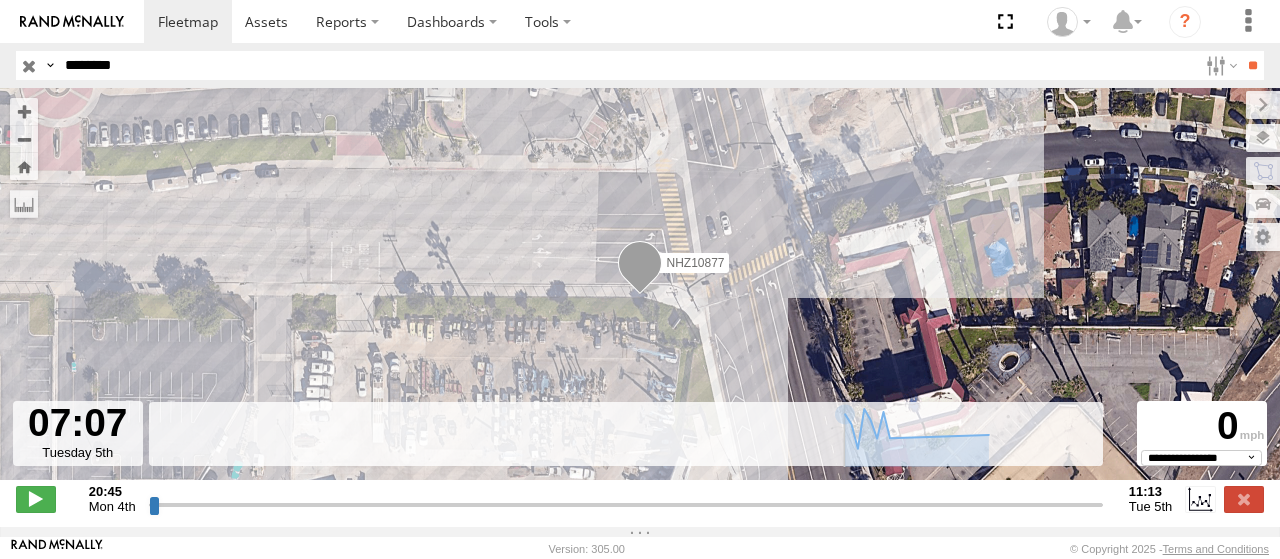 click at bounding box center [626, 504] 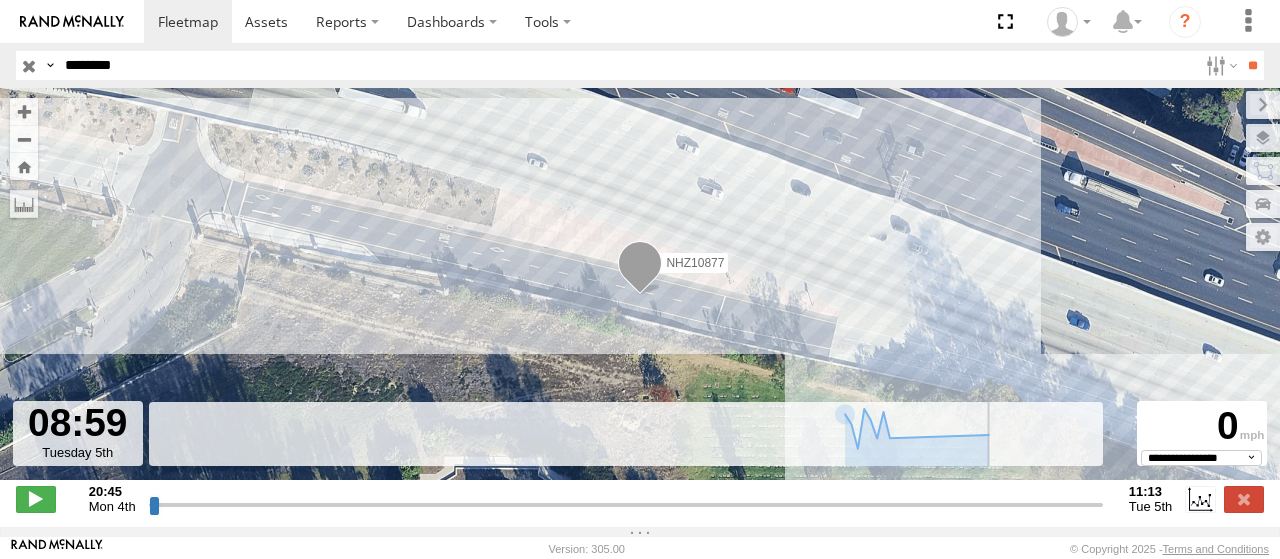 drag, startPoint x: 828, startPoint y: 511, endPoint x: 950, endPoint y: 492, distance: 123.47064 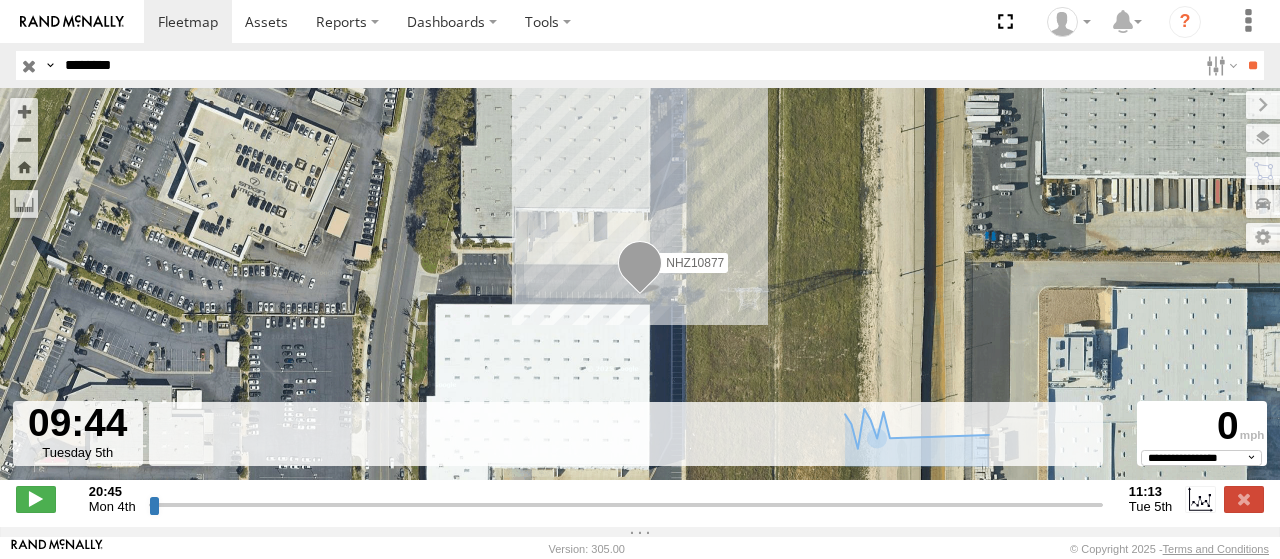 drag, startPoint x: 950, startPoint y: 513, endPoint x: 1000, endPoint y: 493, distance: 53.851646 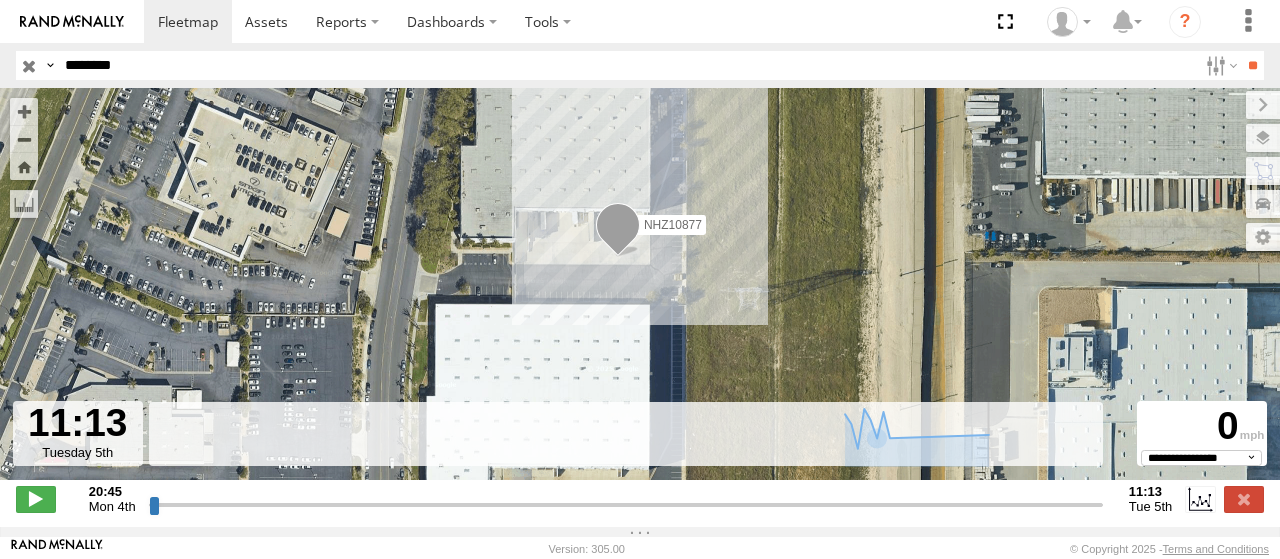 drag, startPoint x: 1001, startPoint y: 509, endPoint x: 1145, endPoint y: 513, distance: 144.05554 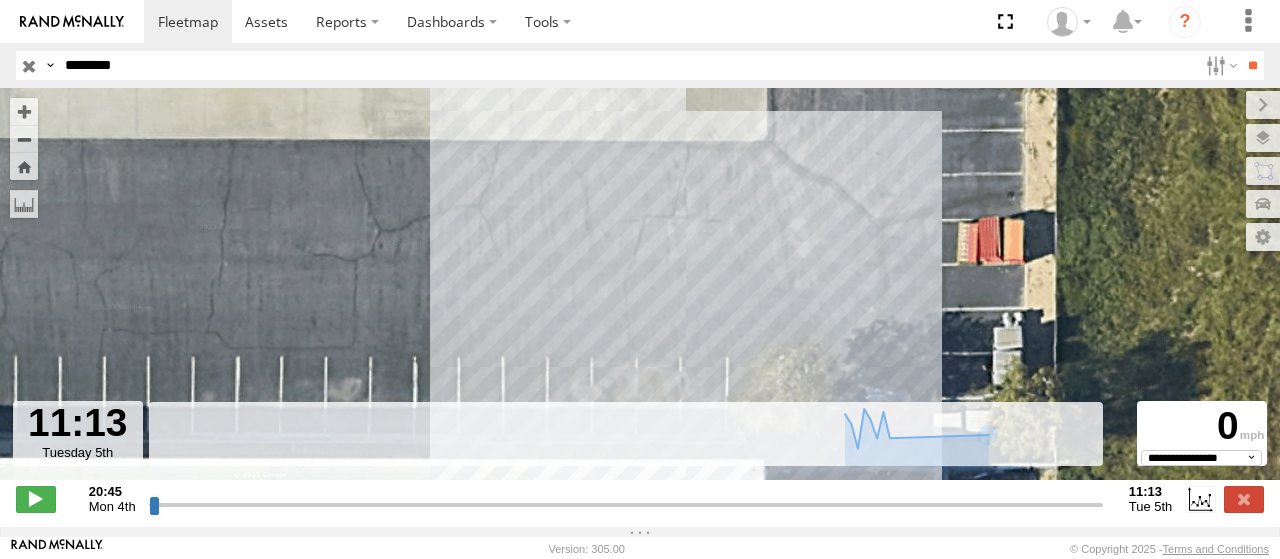 drag, startPoint x: 552, startPoint y: 162, endPoint x: 630, endPoint y: 231, distance: 104.13933 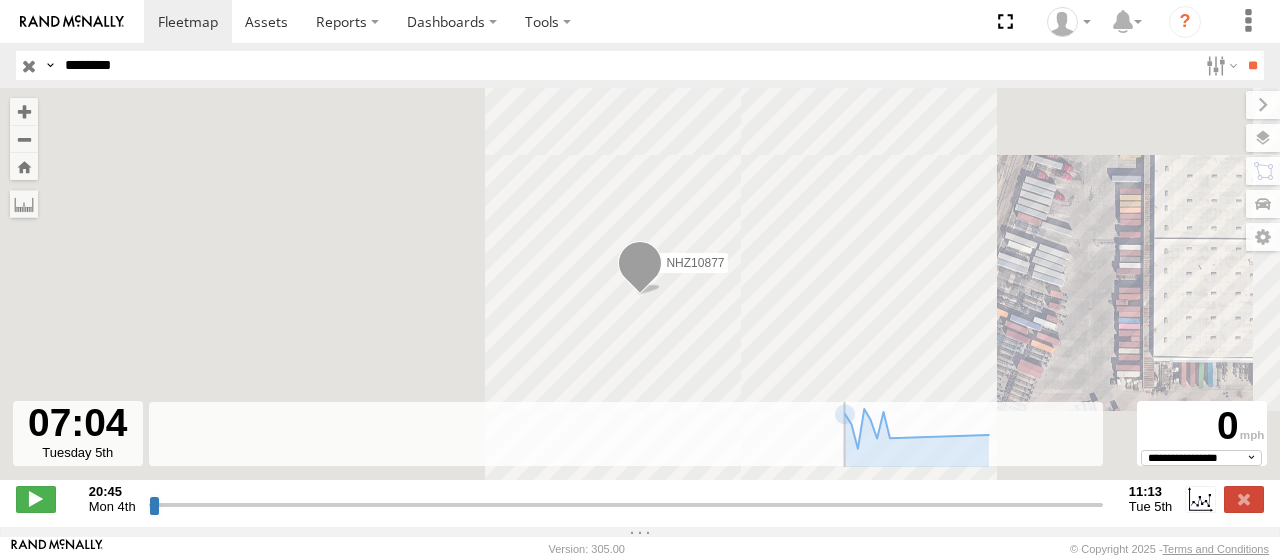 drag, startPoint x: 1096, startPoint y: 514, endPoint x: 826, endPoint y: 489, distance: 271.15494 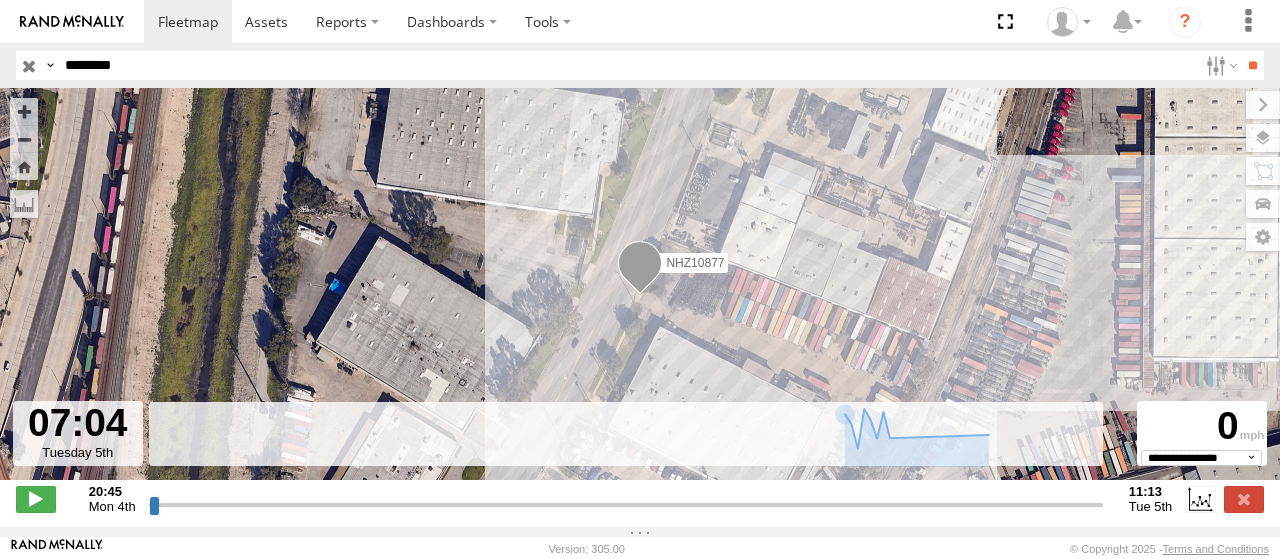 click on "NHZ10877" at bounding box center [695, 263] 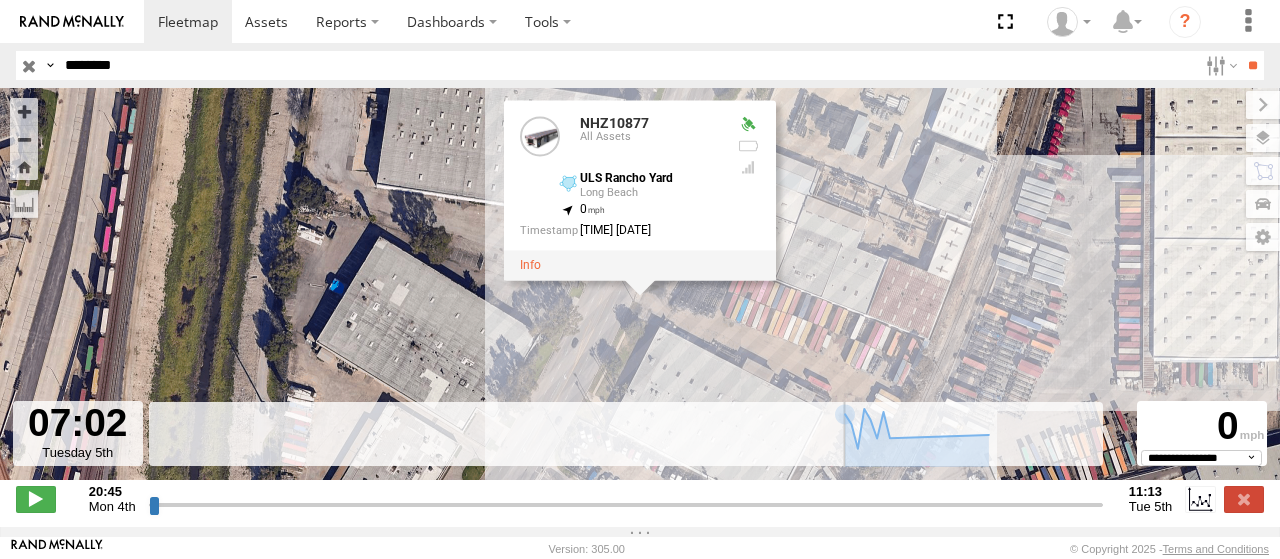 click at bounding box center [626, 504] 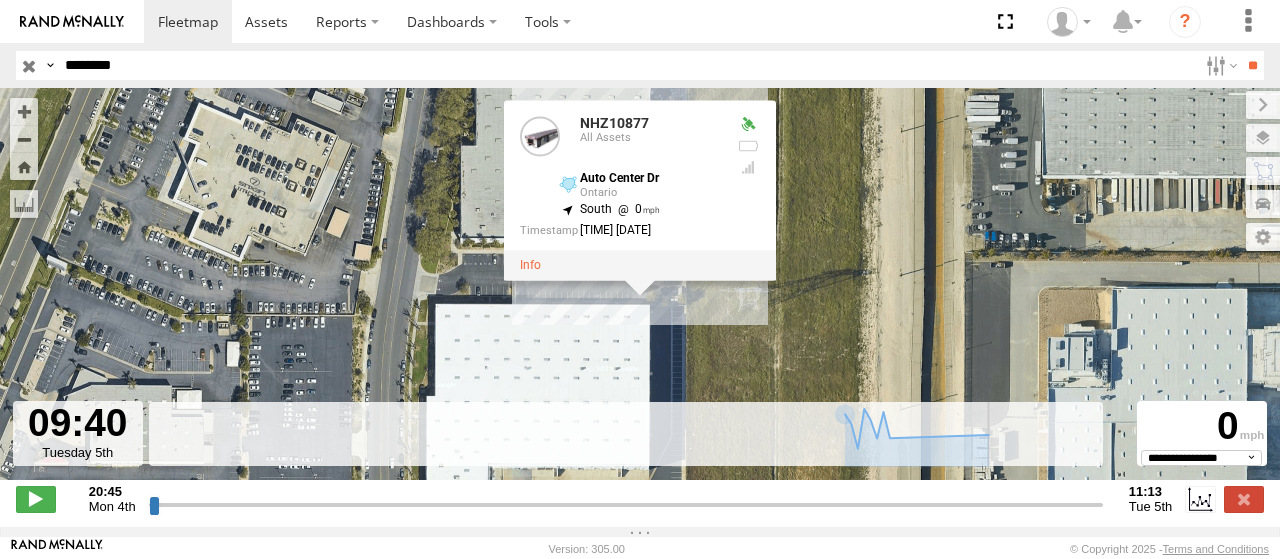 drag, startPoint x: 821, startPoint y: 511, endPoint x: 996, endPoint y: 507, distance: 175.04572 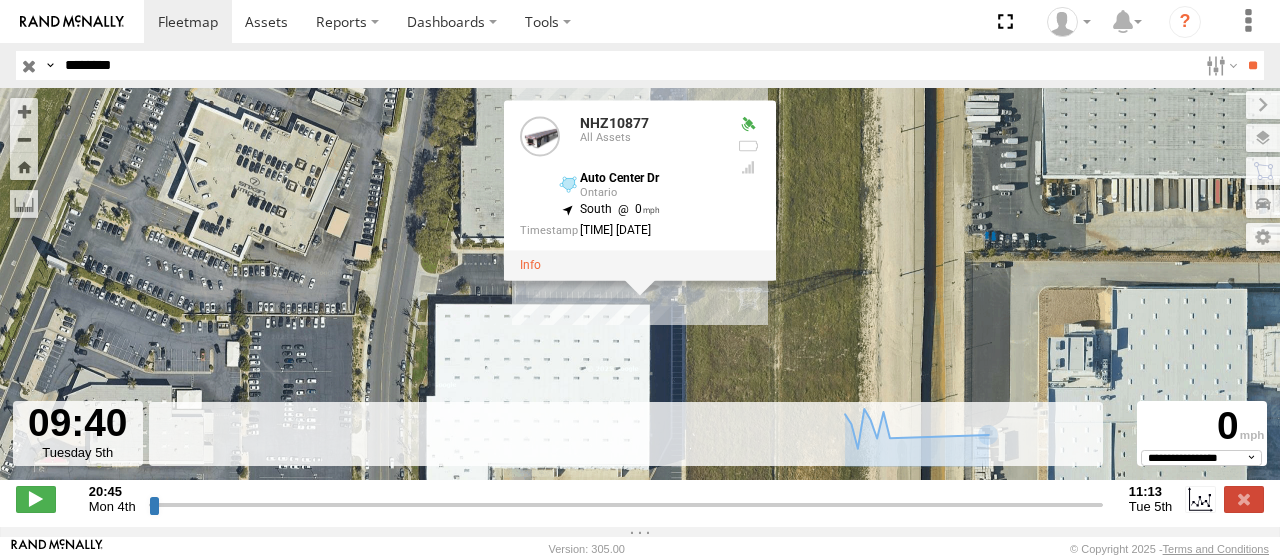 click on "********" at bounding box center [627, 65] 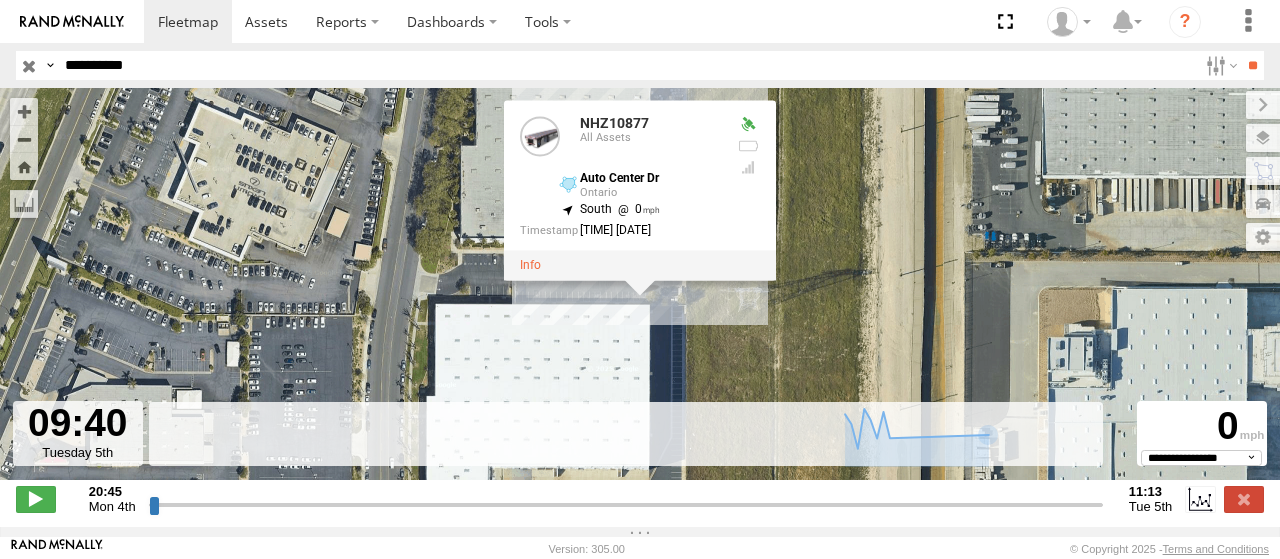 click on "**" at bounding box center (1252, 65) 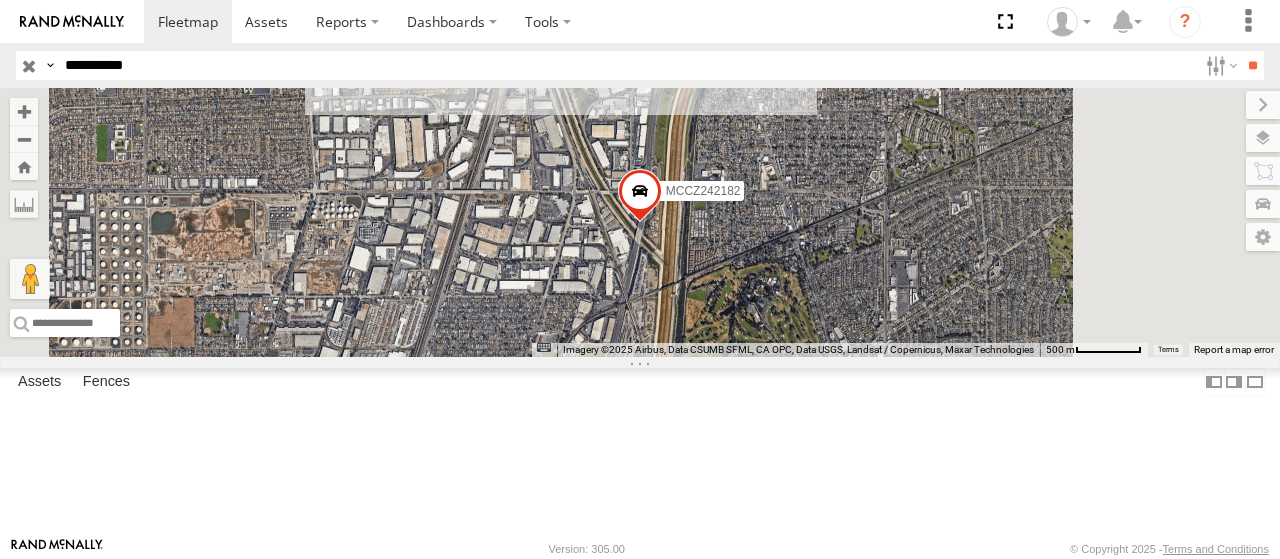 click on "**********" at bounding box center (627, 65) 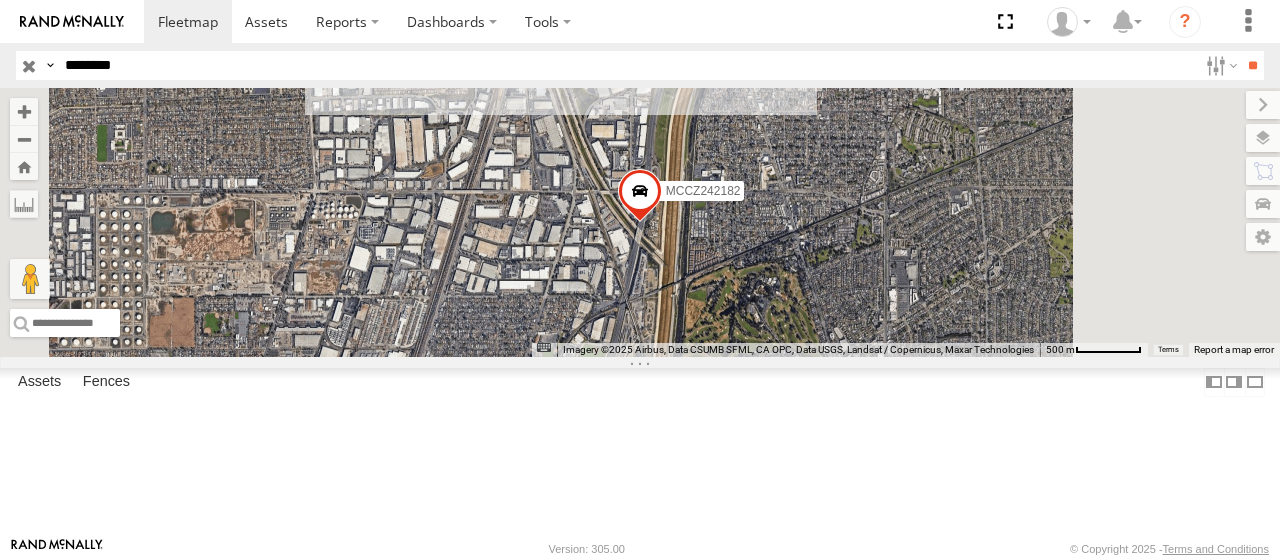 type on "********" 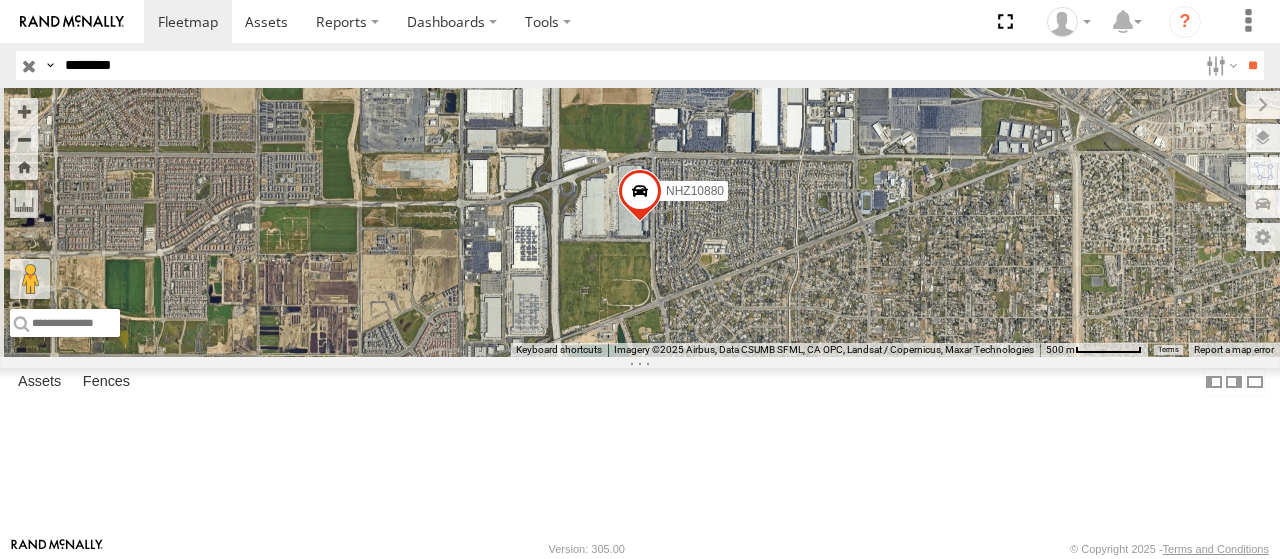 click on "********" at bounding box center (627, 65) 